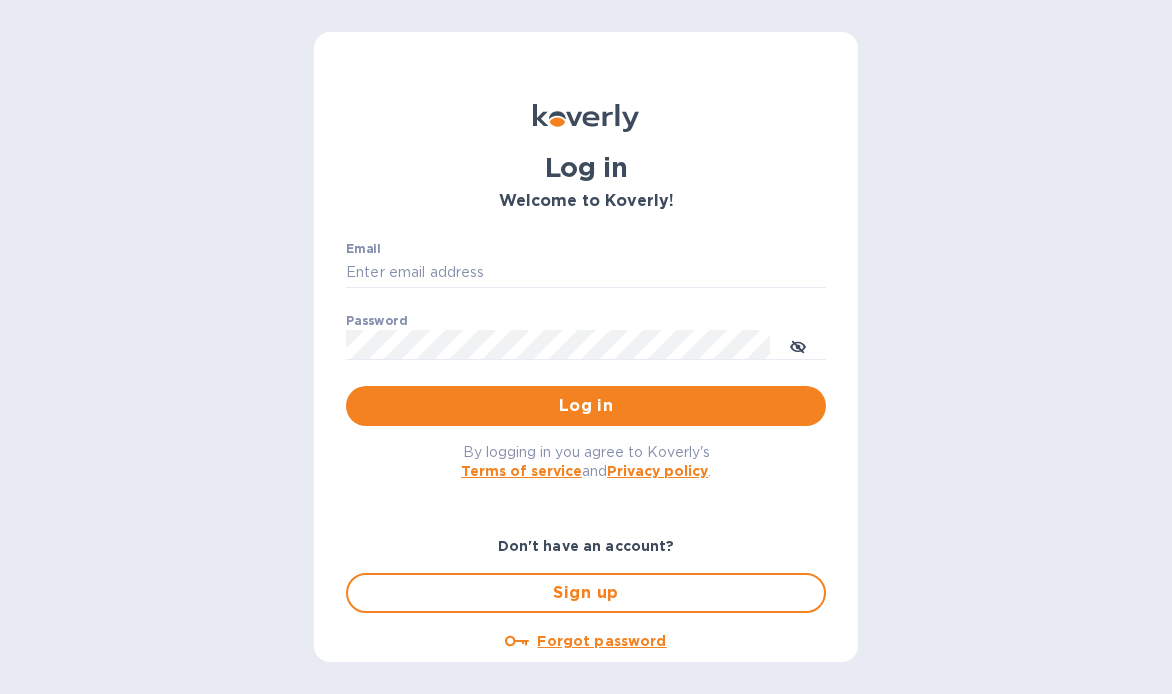 scroll, scrollTop: 0, scrollLeft: 0, axis: both 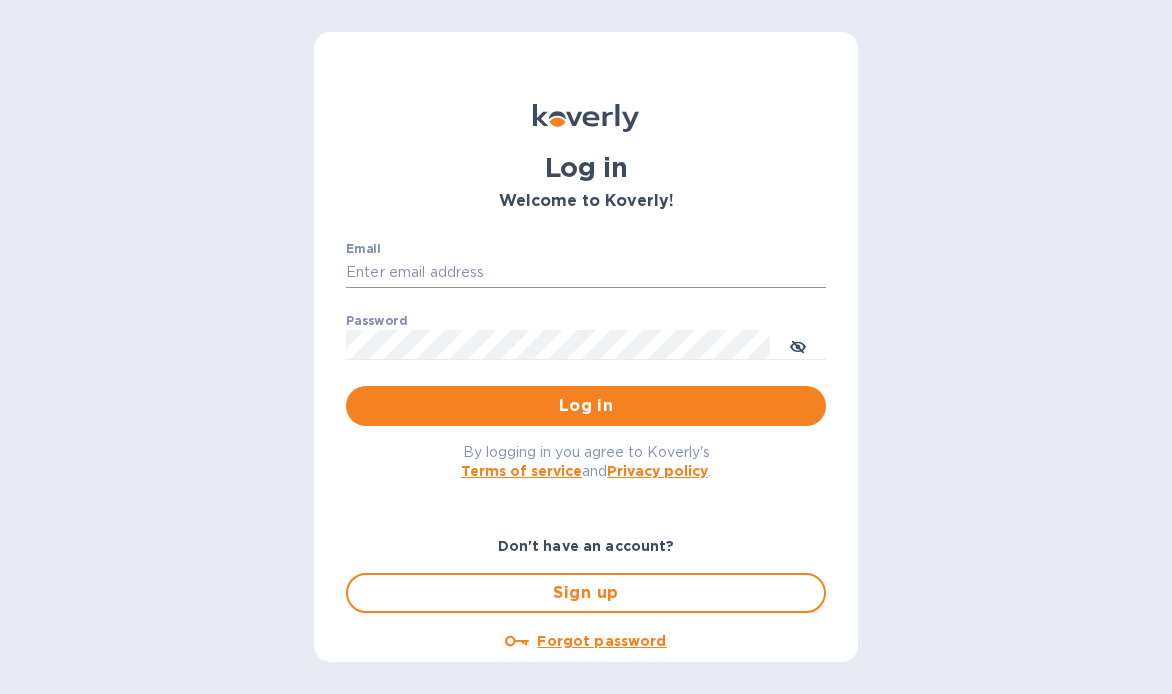 click on "Email" at bounding box center [586, 273] 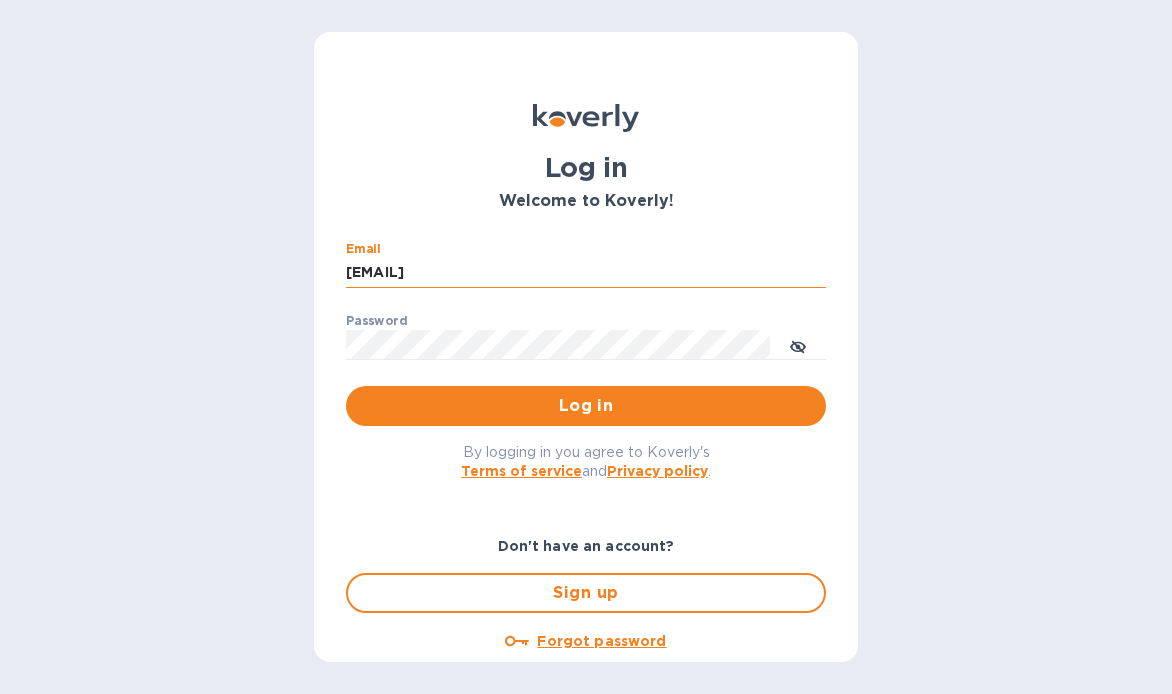 click on "[EMAIL]" at bounding box center (586, 273) 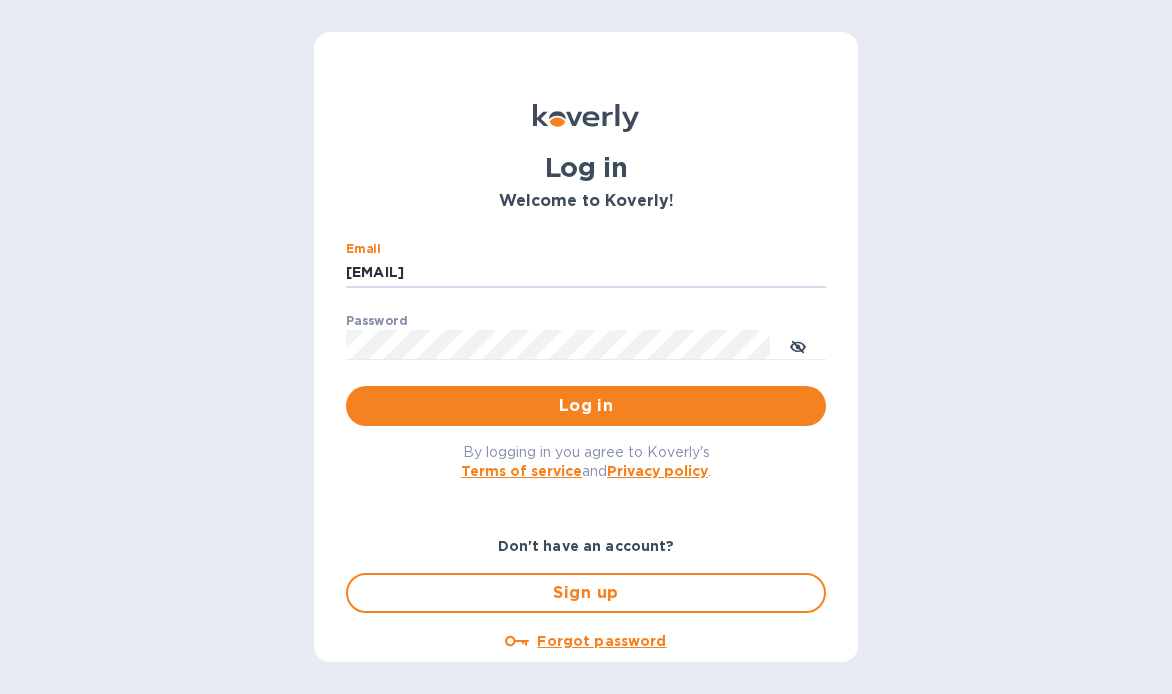 drag, startPoint x: 599, startPoint y: 273, endPoint x: 305, endPoint y: 268, distance: 294.0425 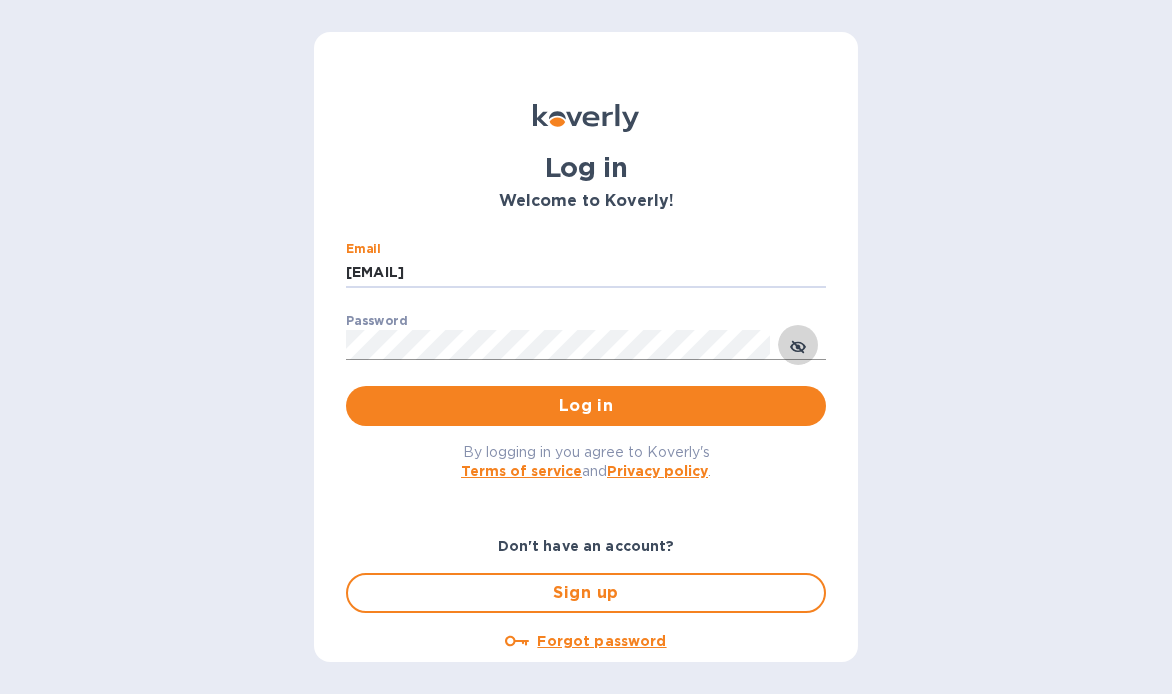 click 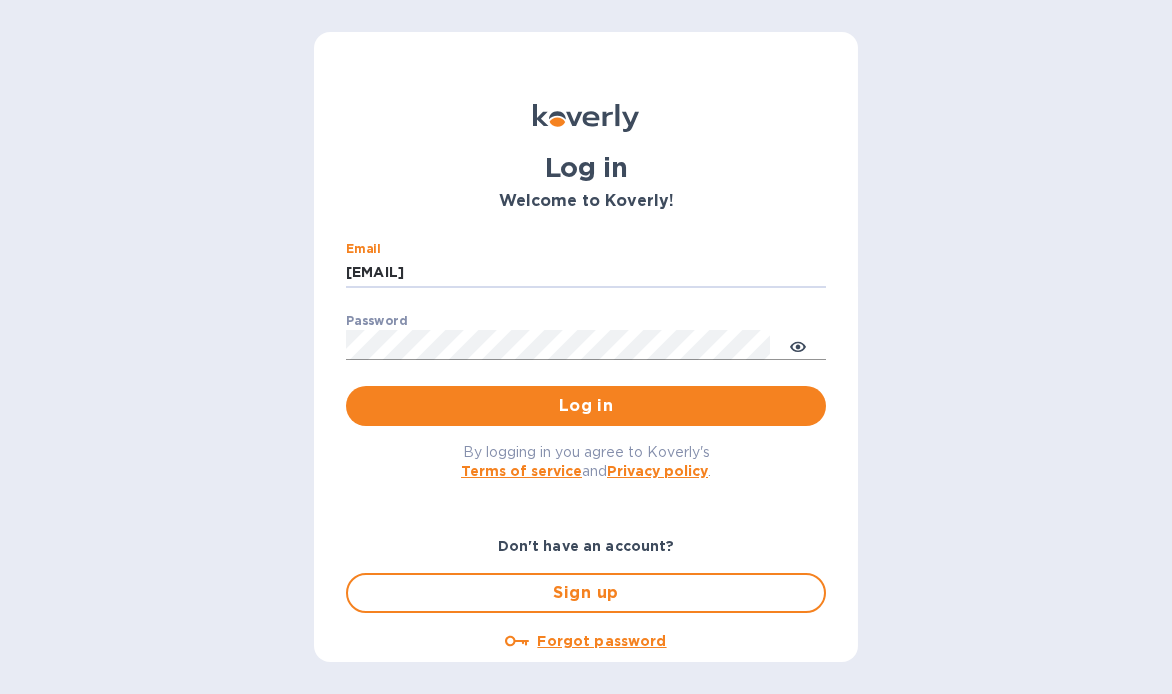 type on "[EMAIL]" 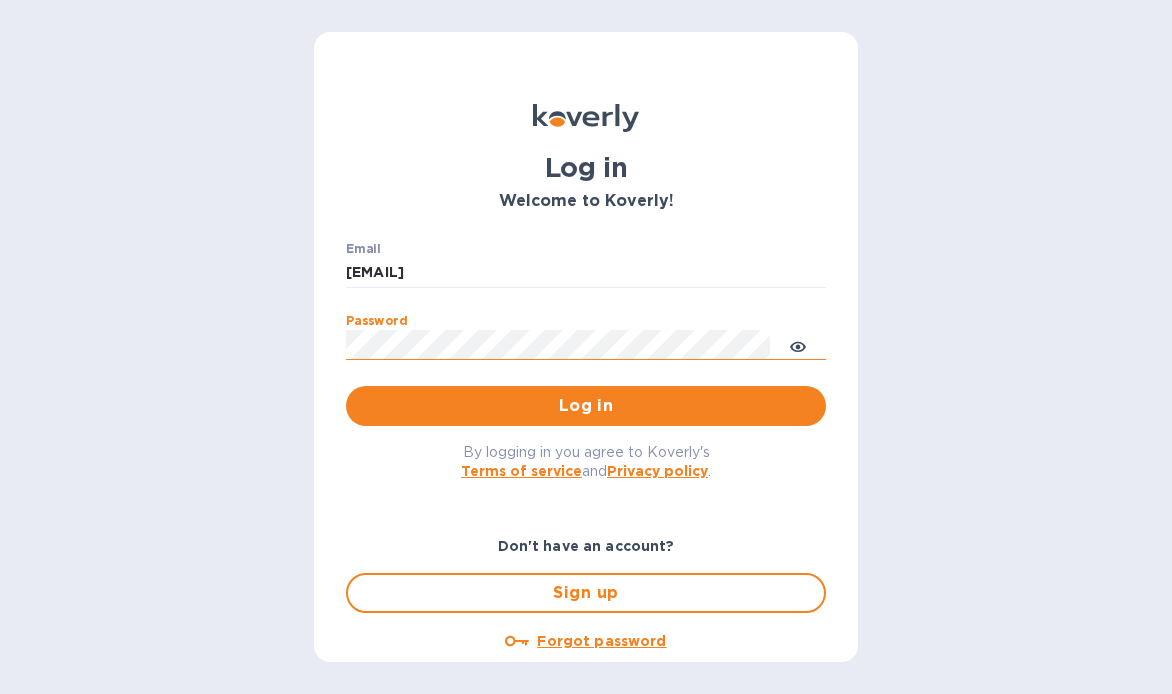 click on "Log in" at bounding box center [586, 406] 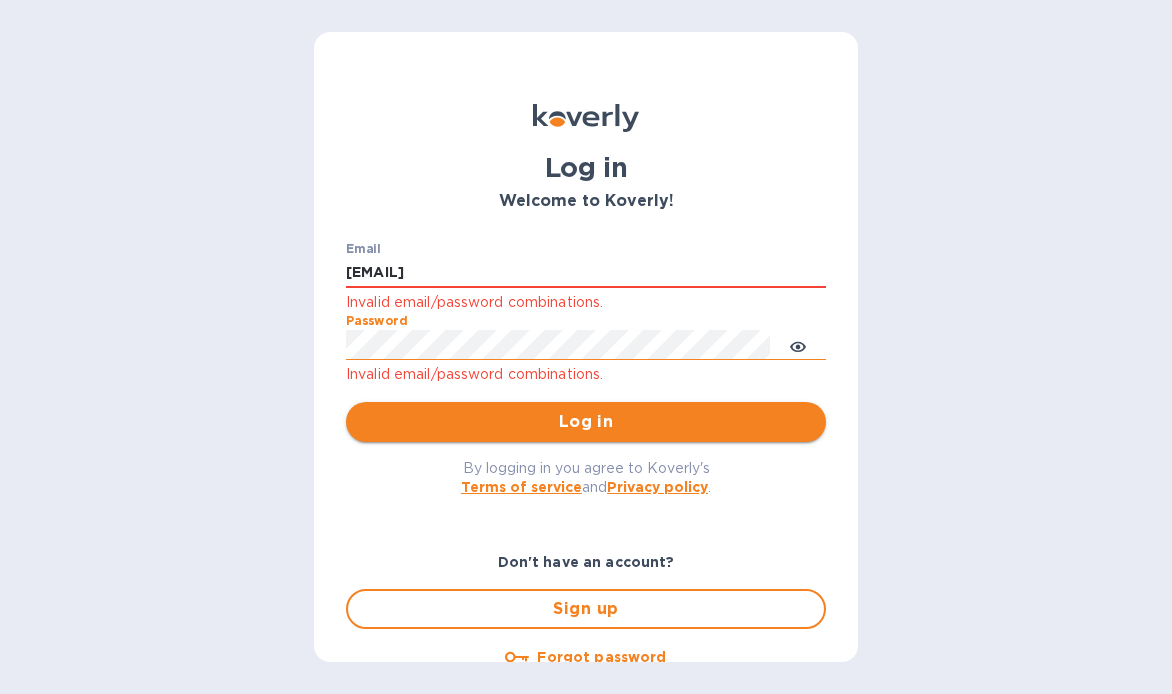 click on "Log in" at bounding box center [586, 422] 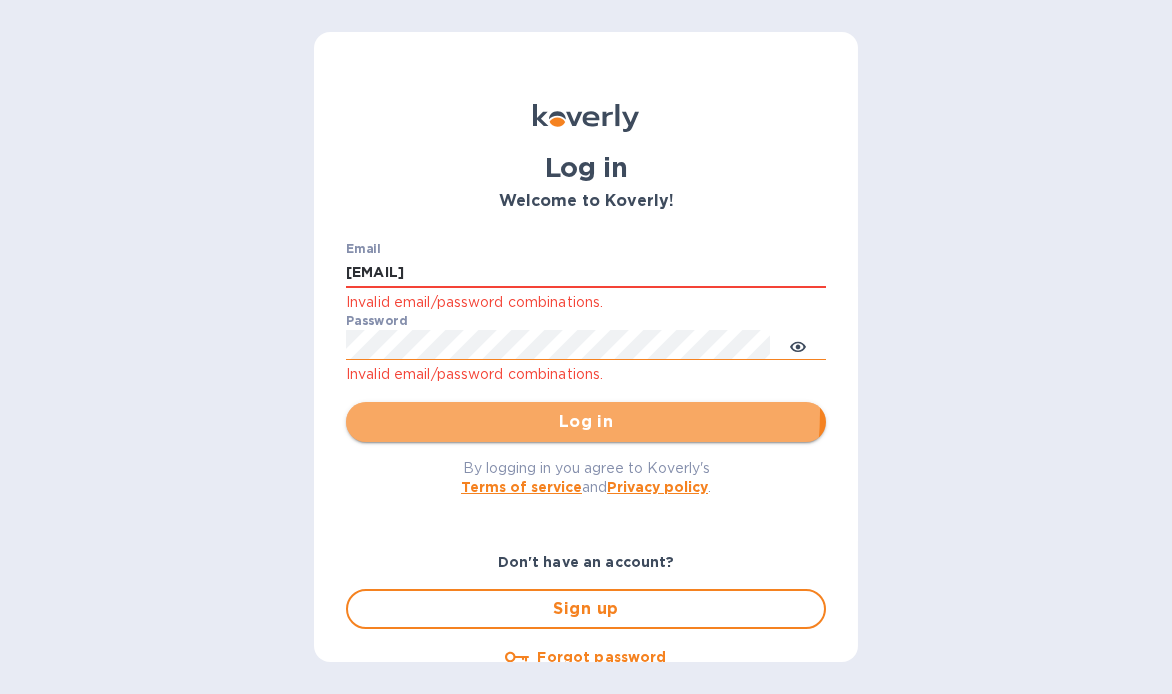 click on "Log in" at bounding box center [586, 422] 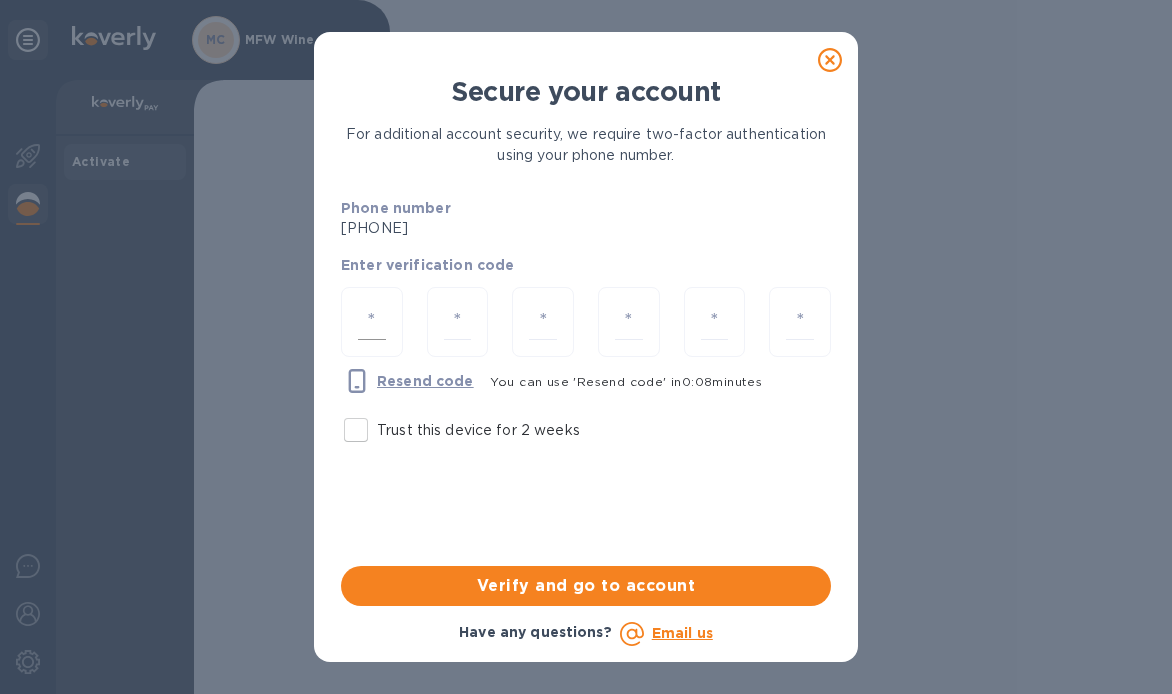 click at bounding box center (372, 322) 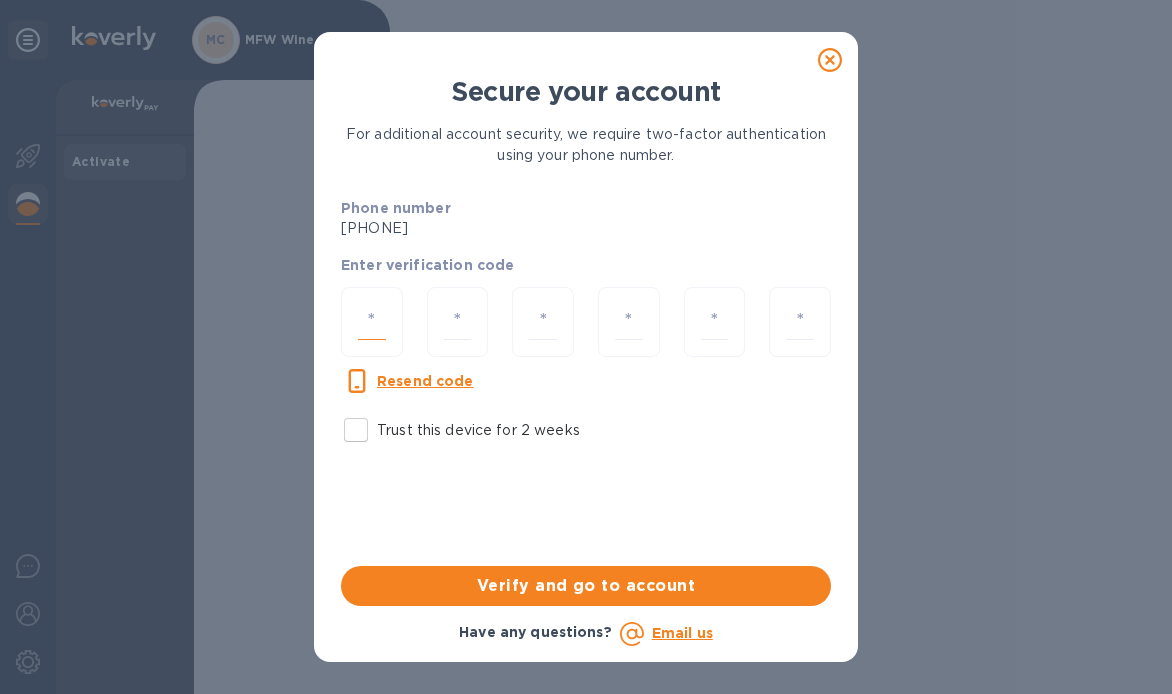 type on "3" 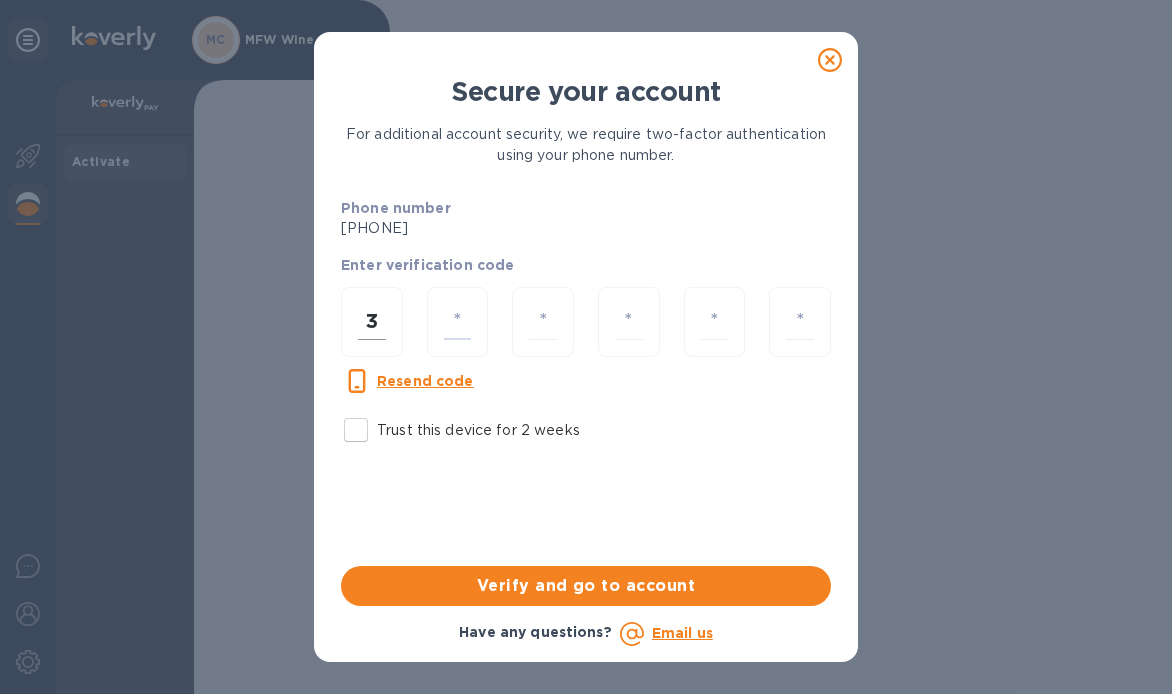 type on "7" 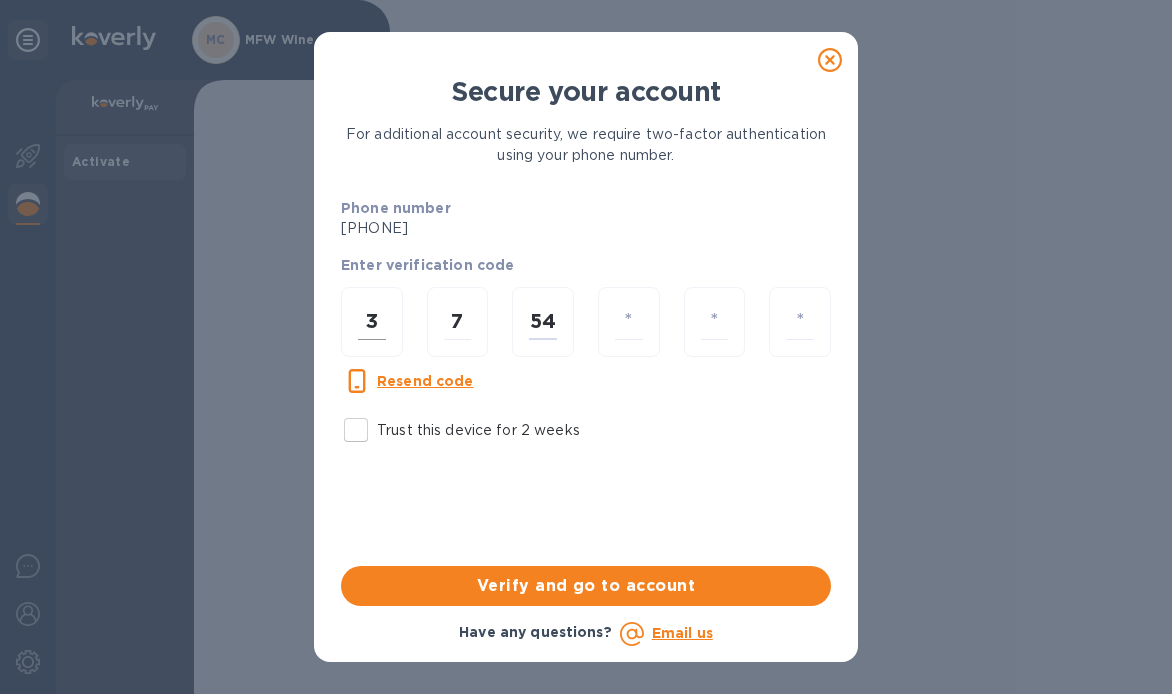 type on "4" 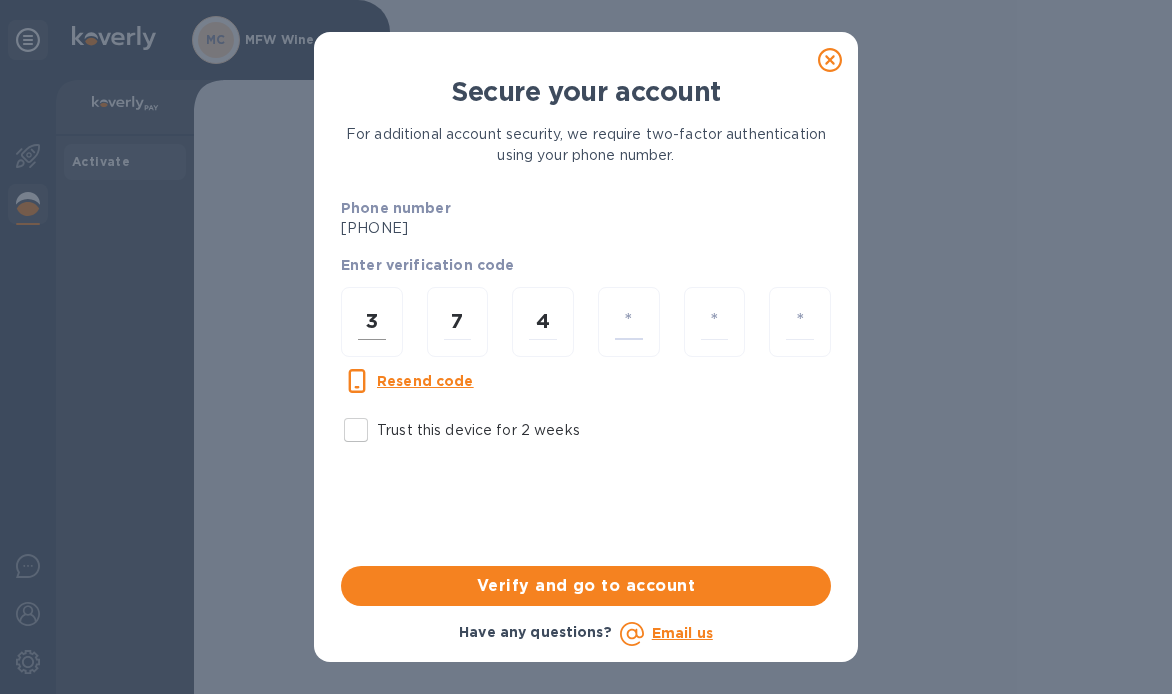 type on "1" 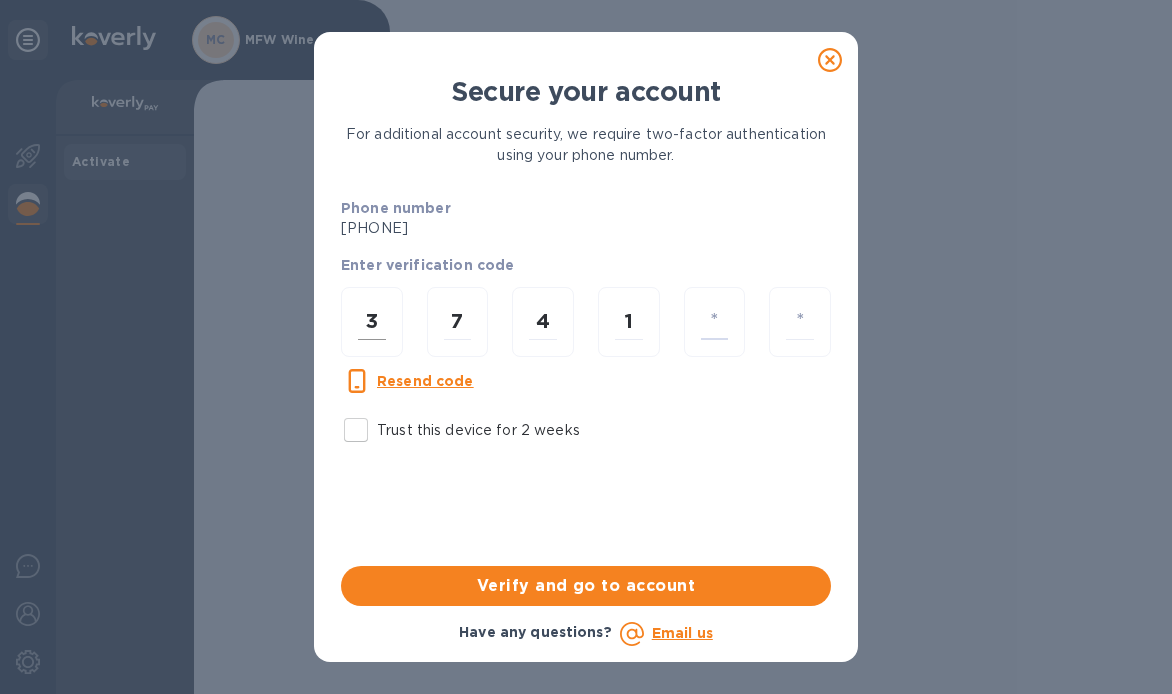 type on "2" 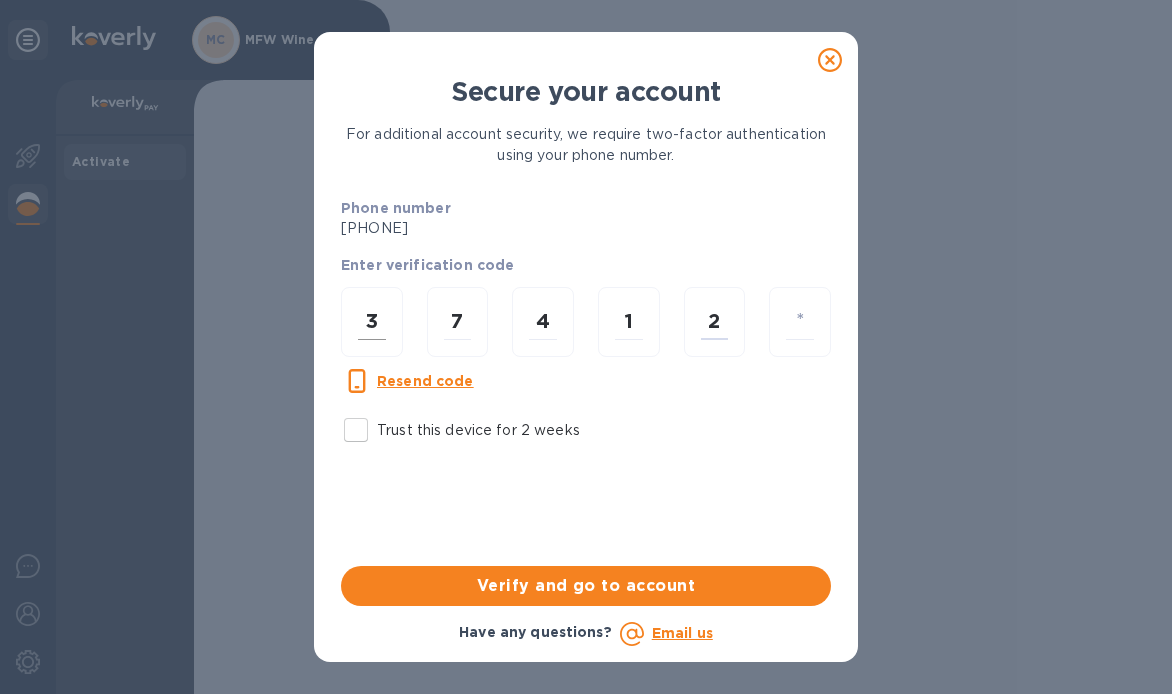 type on "2" 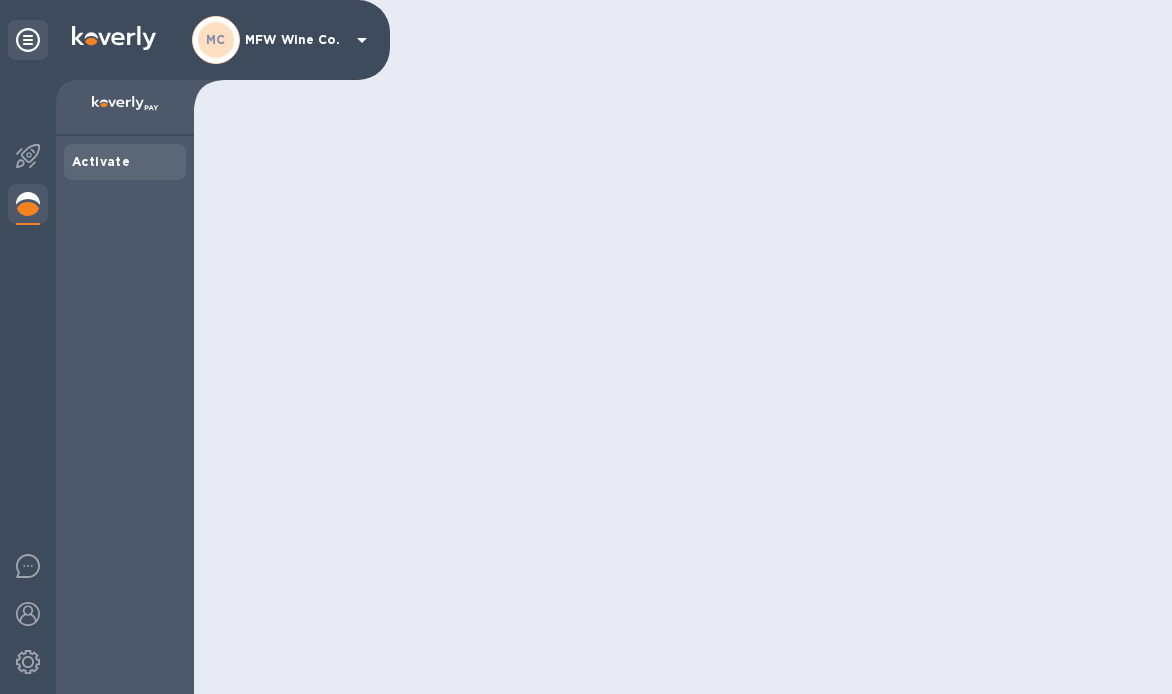 scroll, scrollTop: 0, scrollLeft: 0, axis: both 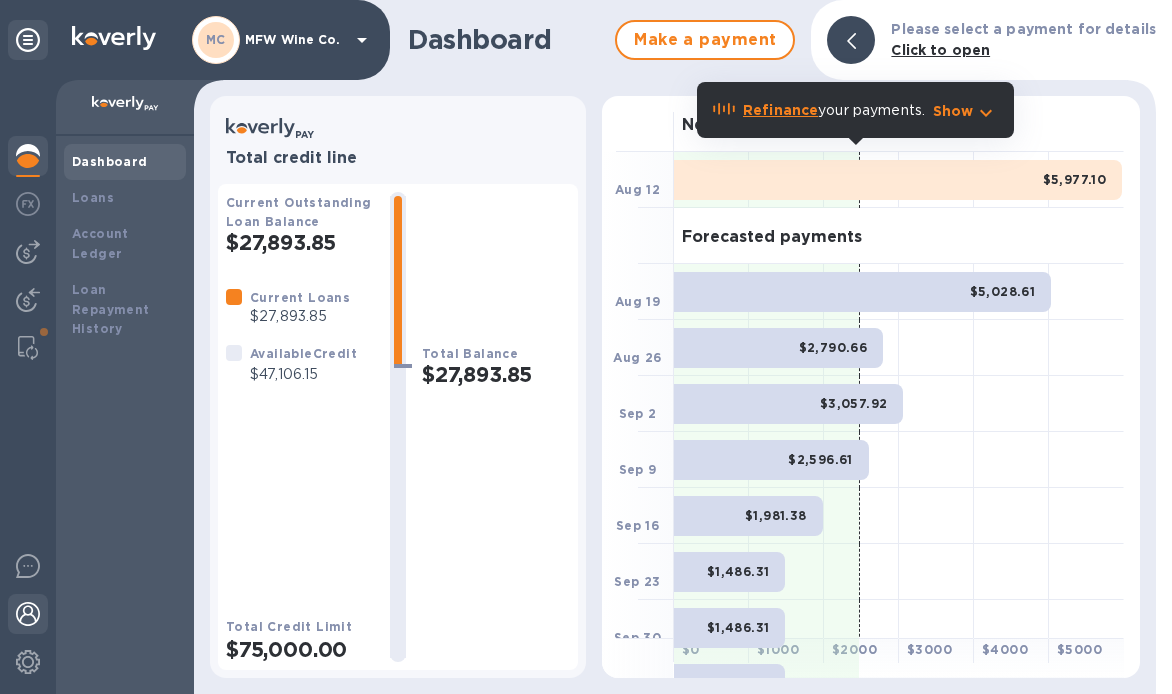 click at bounding box center (28, 614) 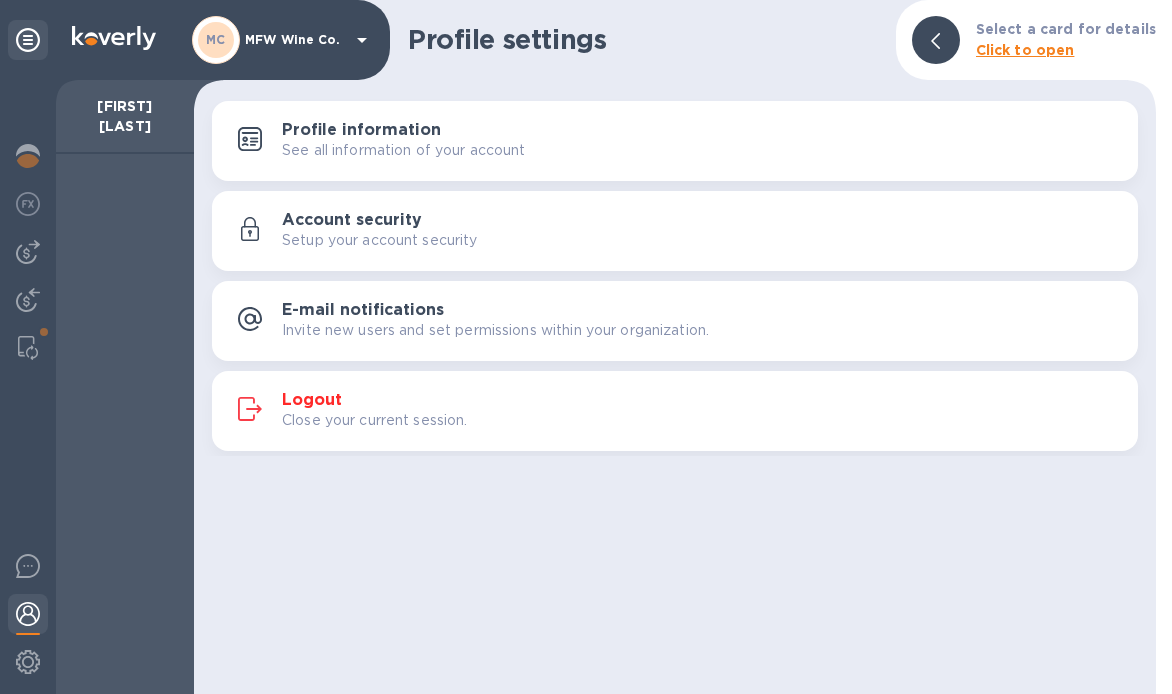 click on "Logout" at bounding box center [312, 400] 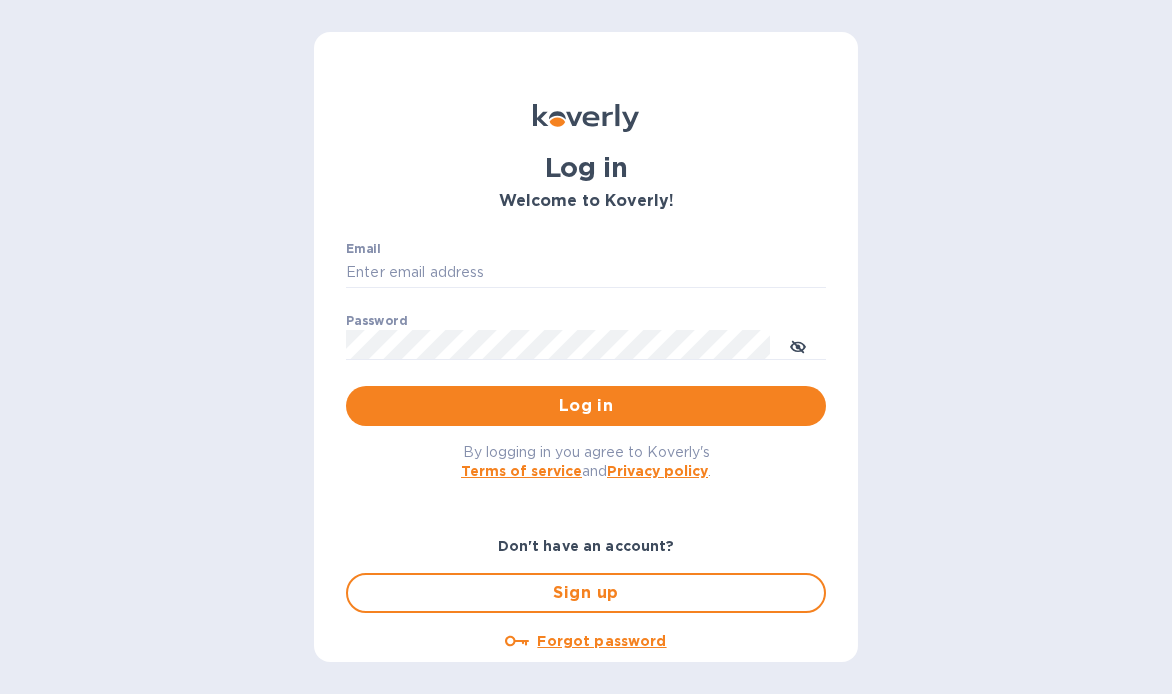 type on "[EMAIL]" 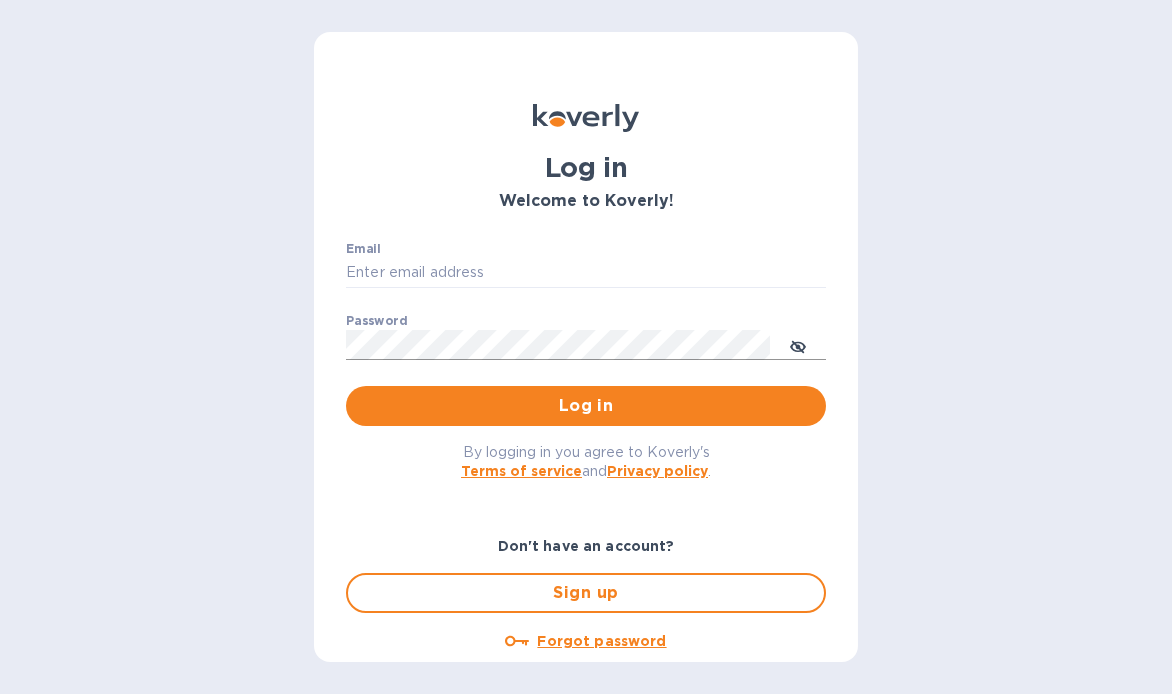 type on "[EMAIL]" 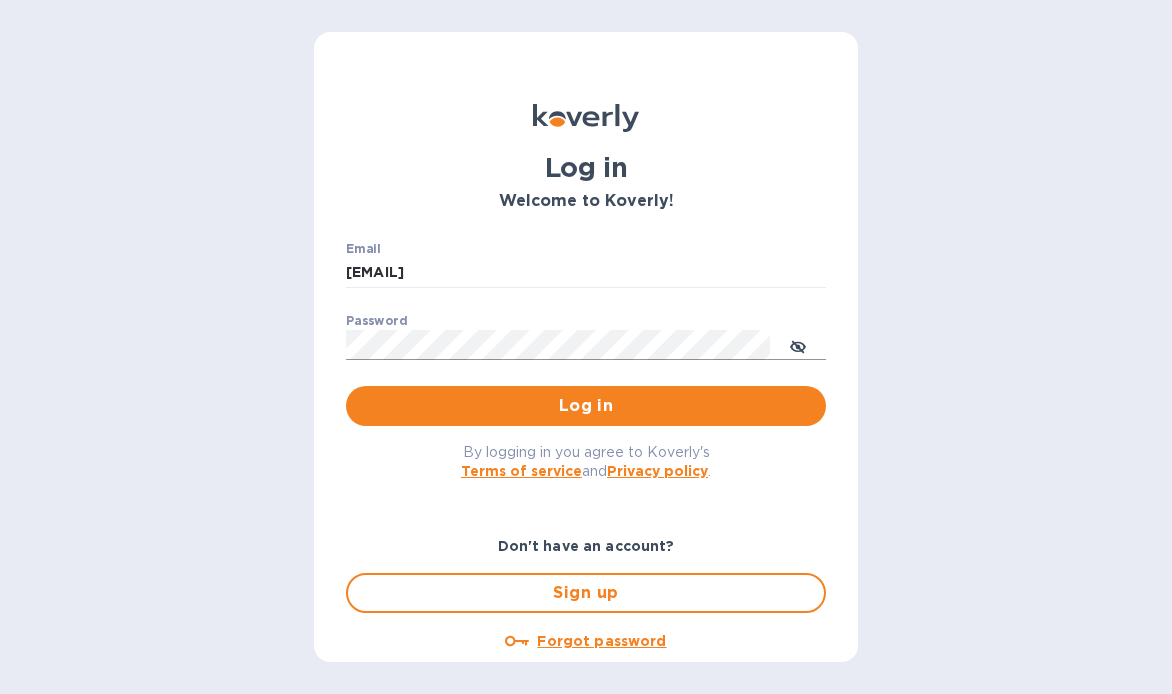 click 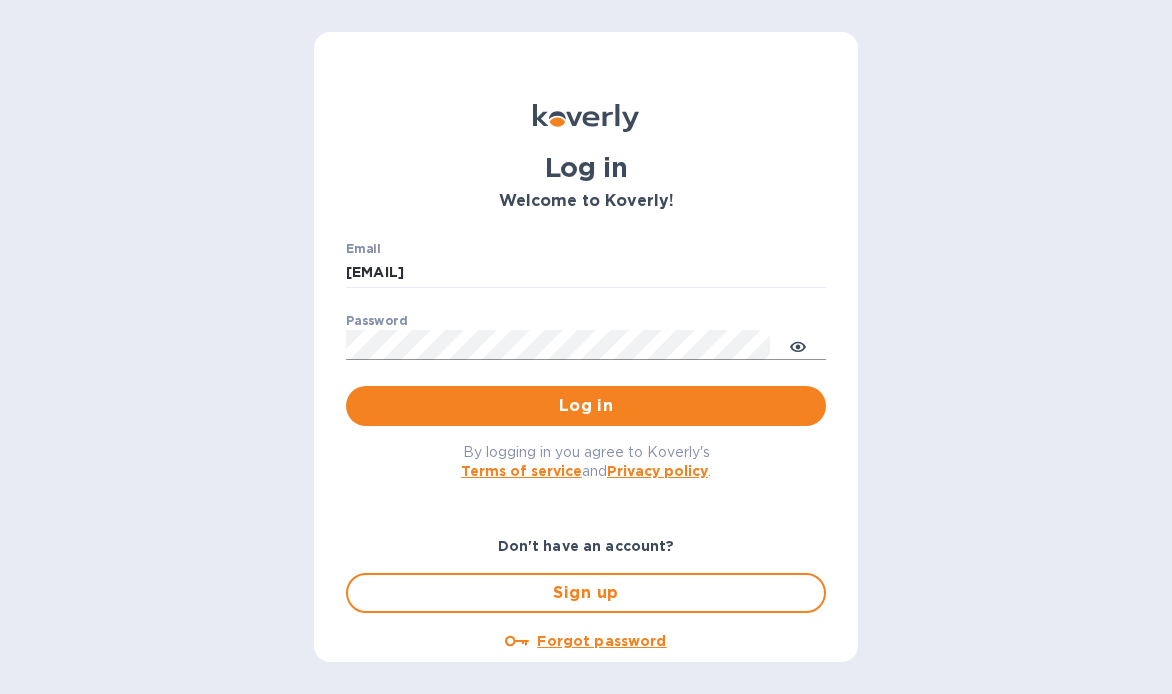 click on "Log in Welcome to Koverly! Email mfoulk@mfwwineco.com ​ Password ​ Log in By logging in you agree to Koverly's  Terms of service  and  Privacy policy . Don't have an account? Sign up Forgot password Have any questions? Email us" at bounding box center (586, 347) 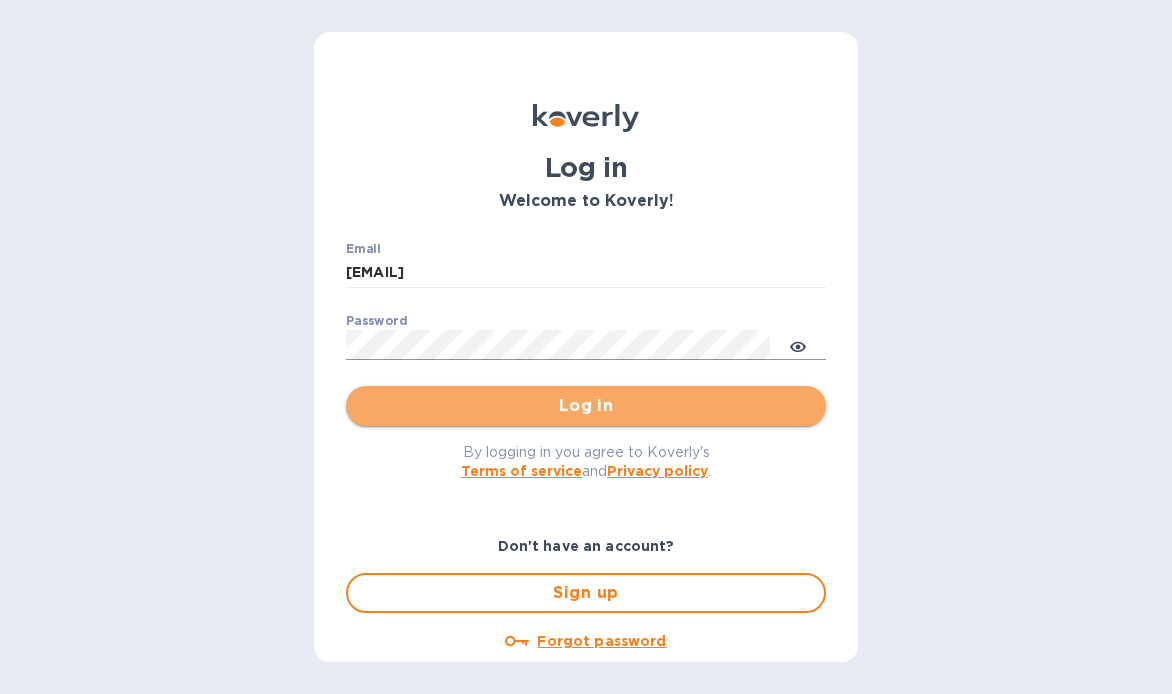 click on "Log in" at bounding box center (586, 406) 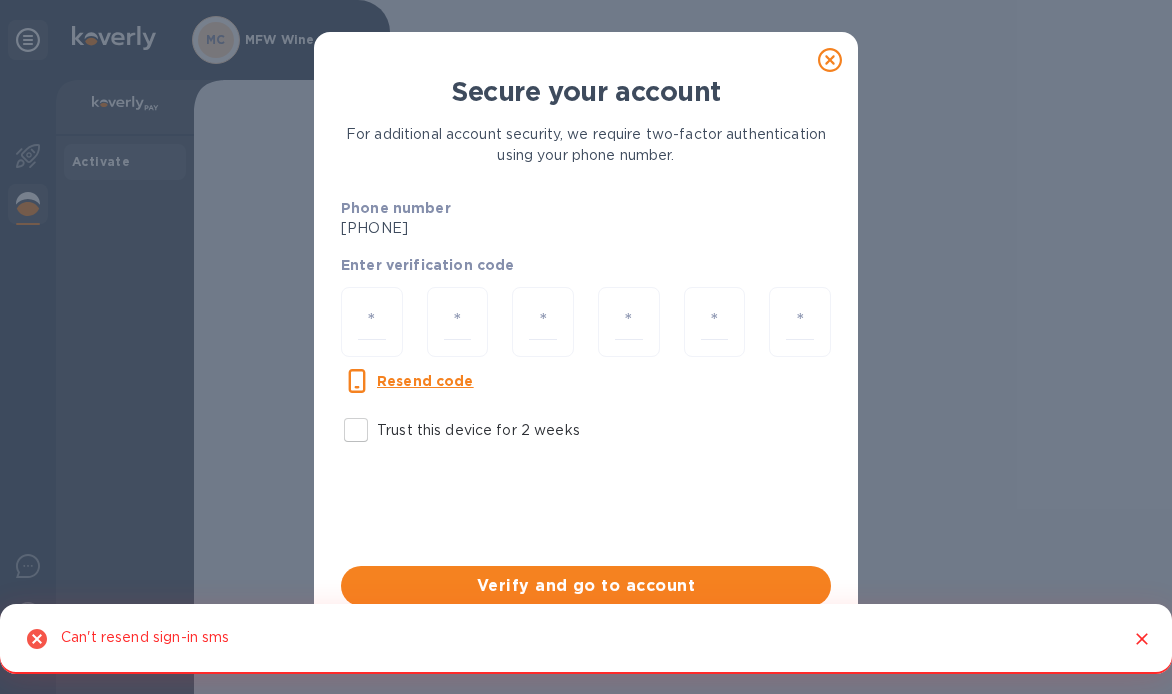 click 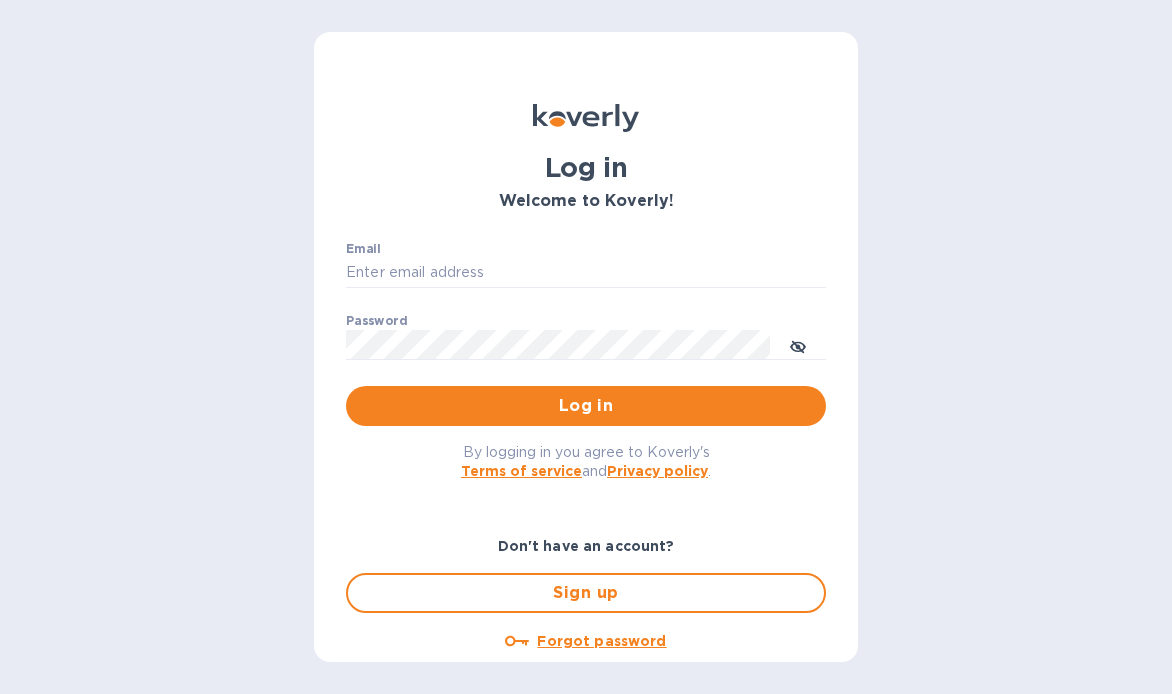 type on "[EMAIL]" 